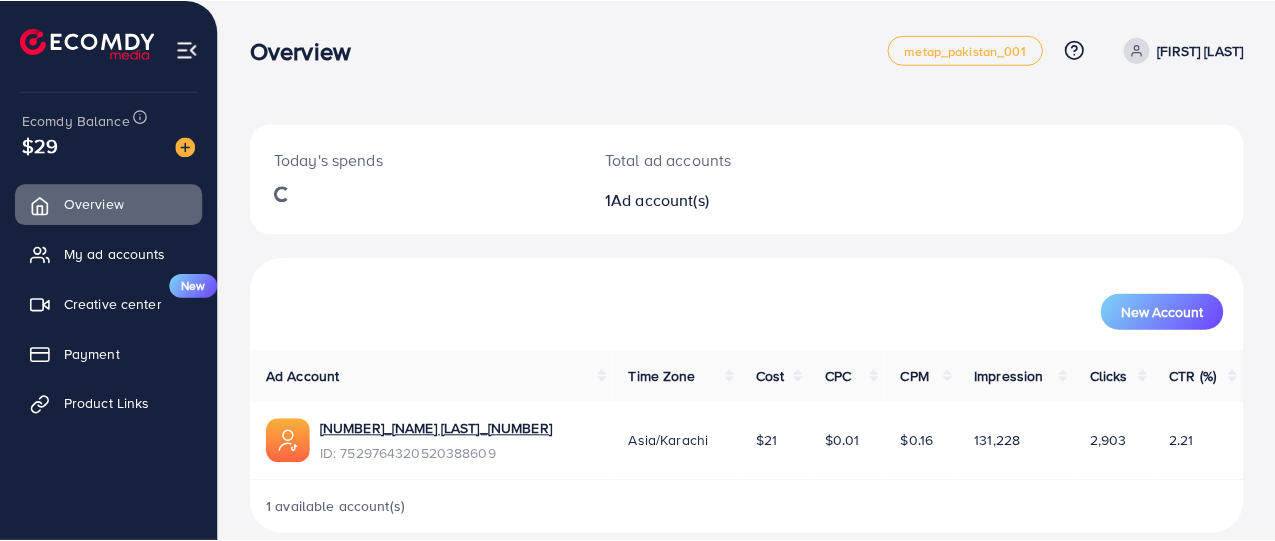scroll, scrollTop: 0, scrollLeft: 0, axis: both 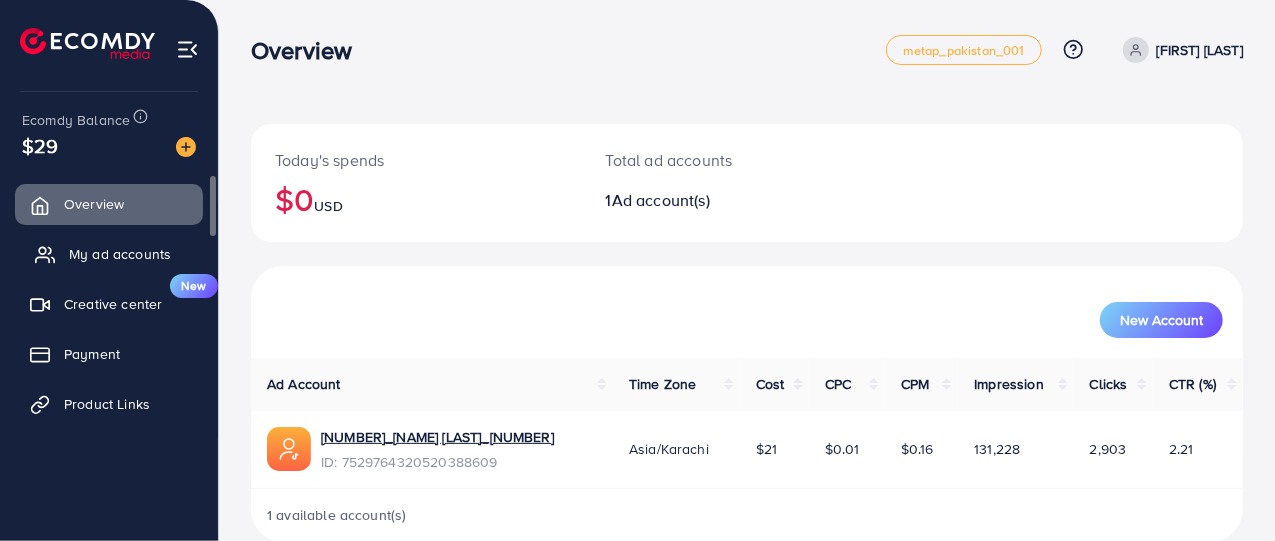 click on "My ad accounts" at bounding box center [120, 254] 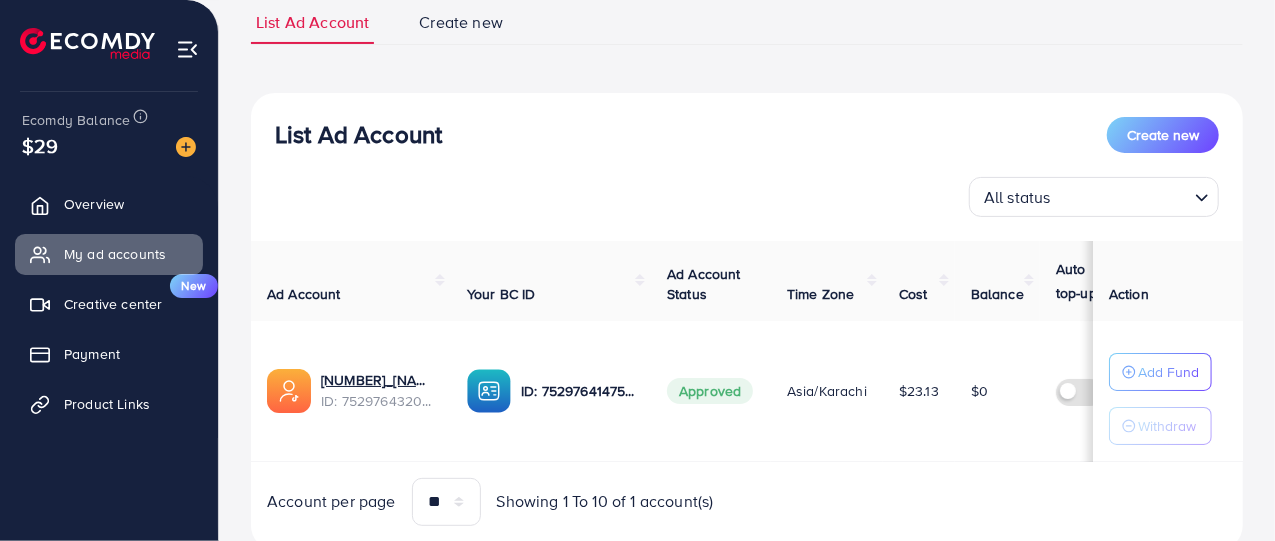 scroll, scrollTop: 148, scrollLeft: 0, axis: vertical 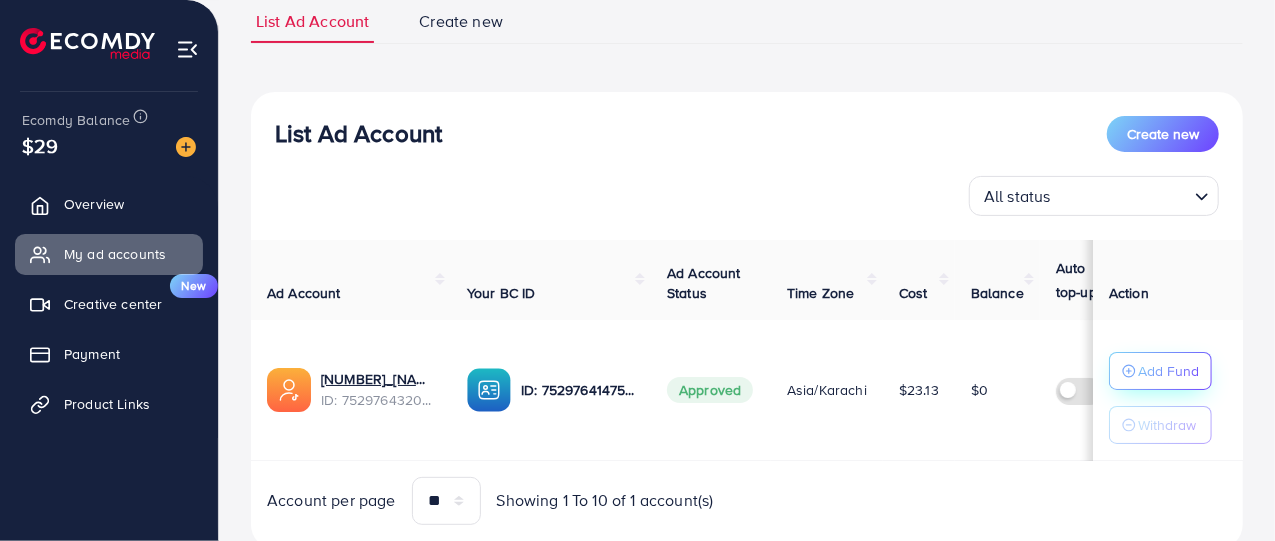 click on "Add Fund" at bounding box center [1168, 371] 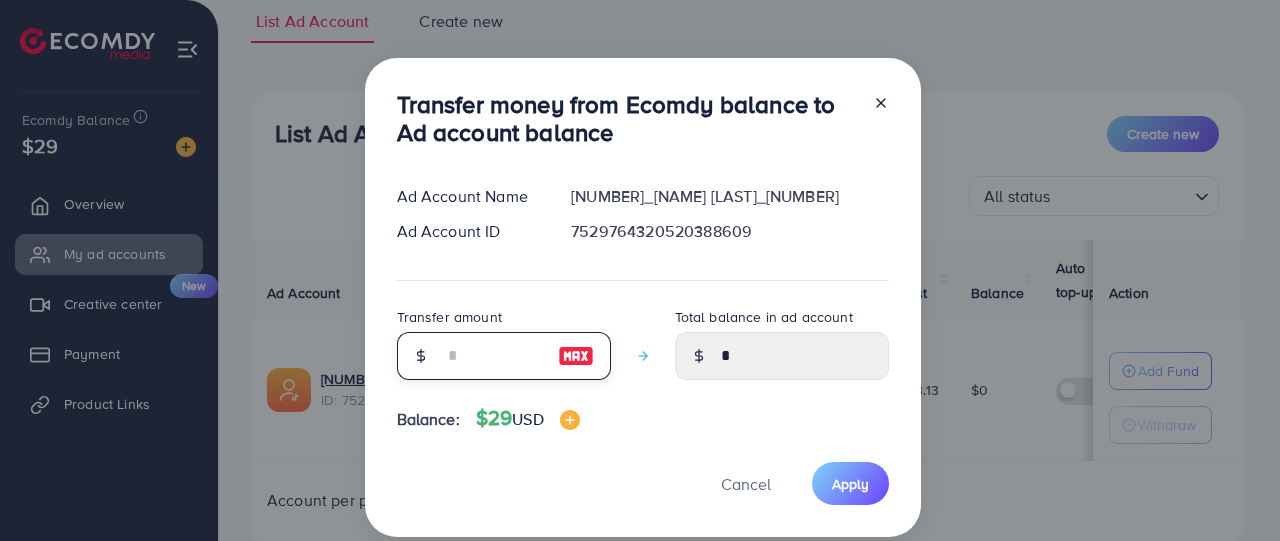 click at bounding box center (493, 356) 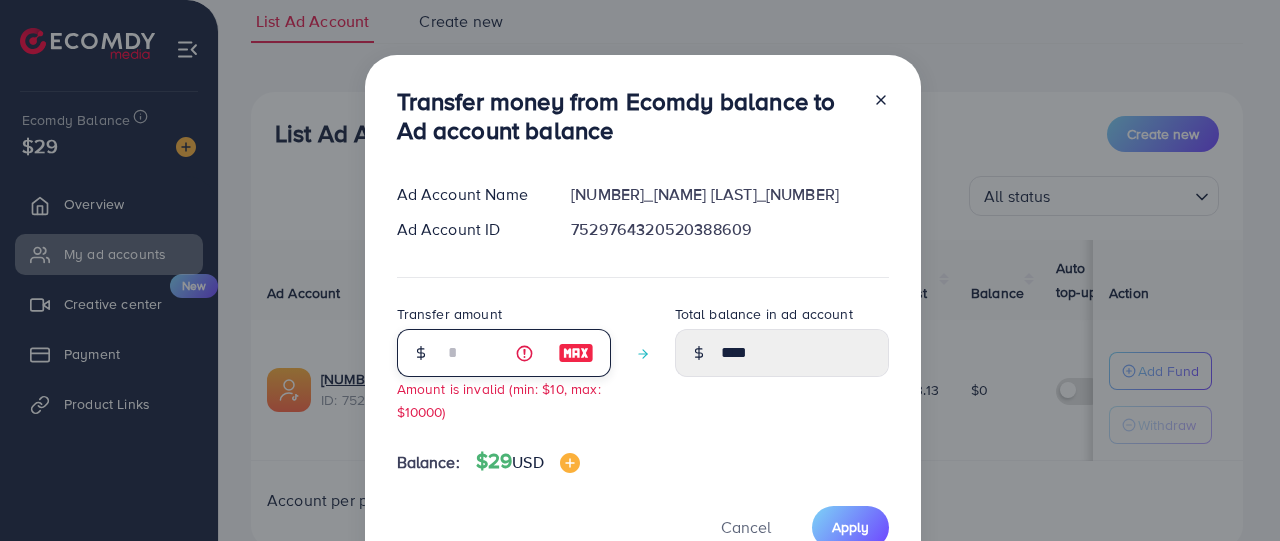 type on "**" 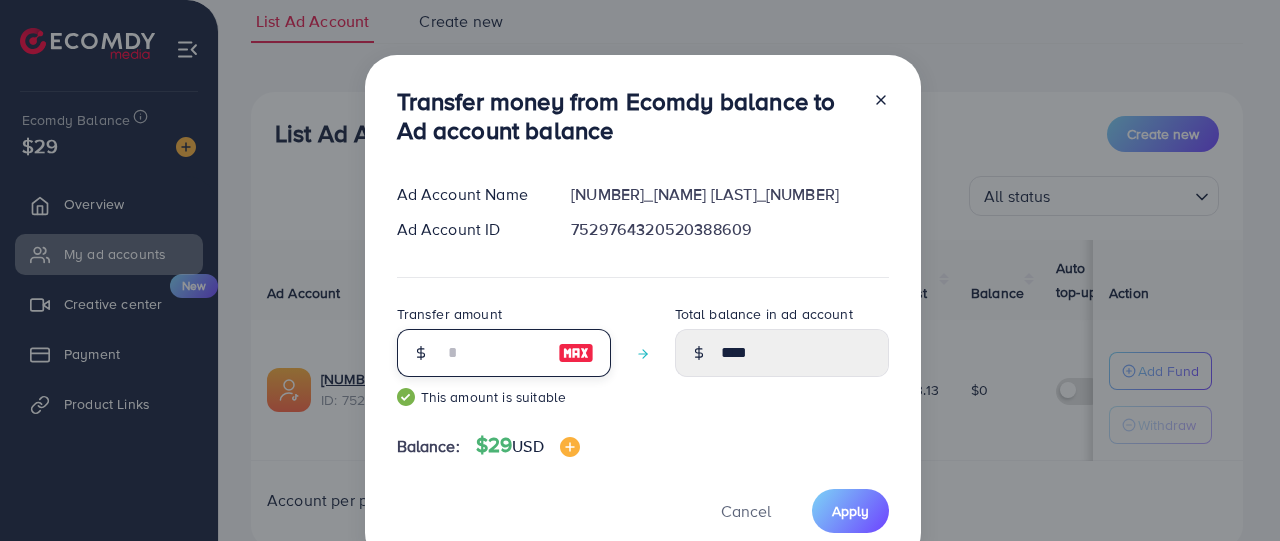 type on "*****" 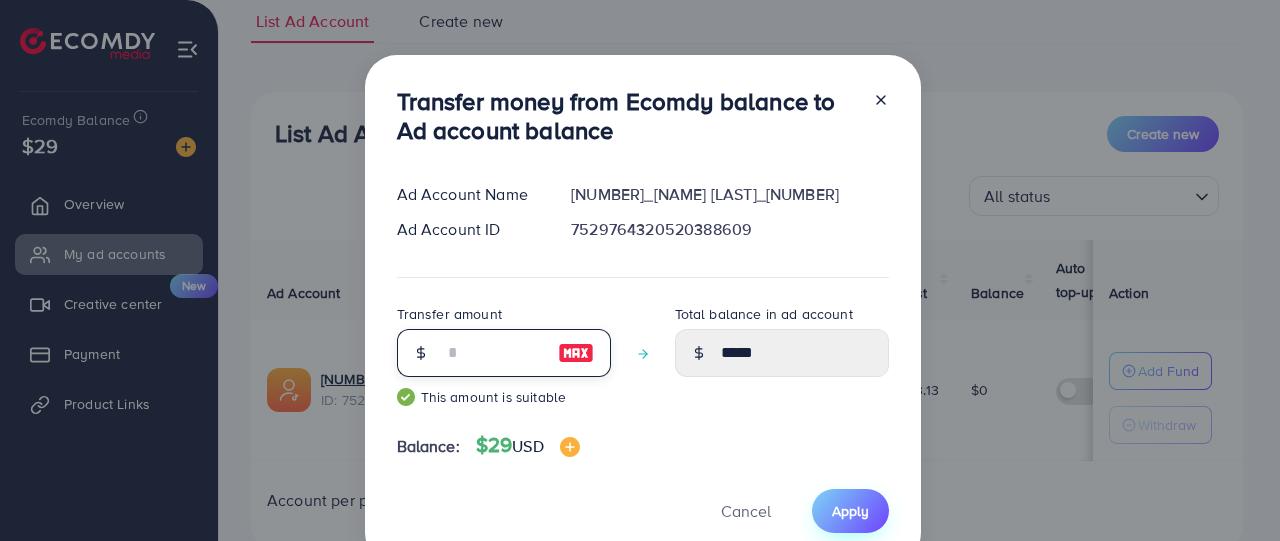 type on "**" 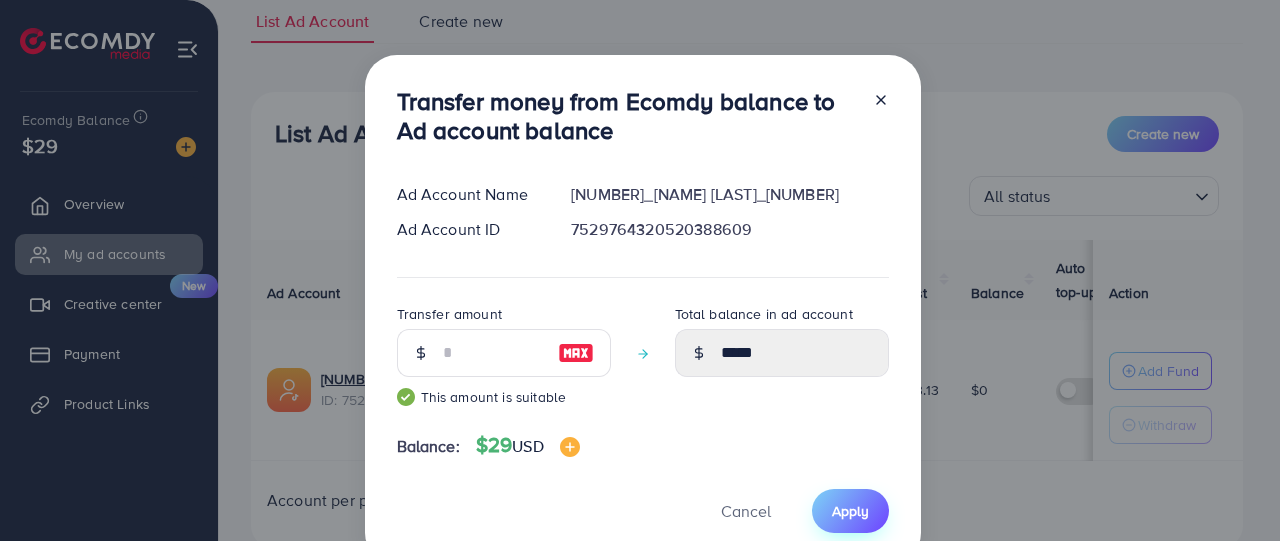 click on "Apply" at bounding box center [850, 511] 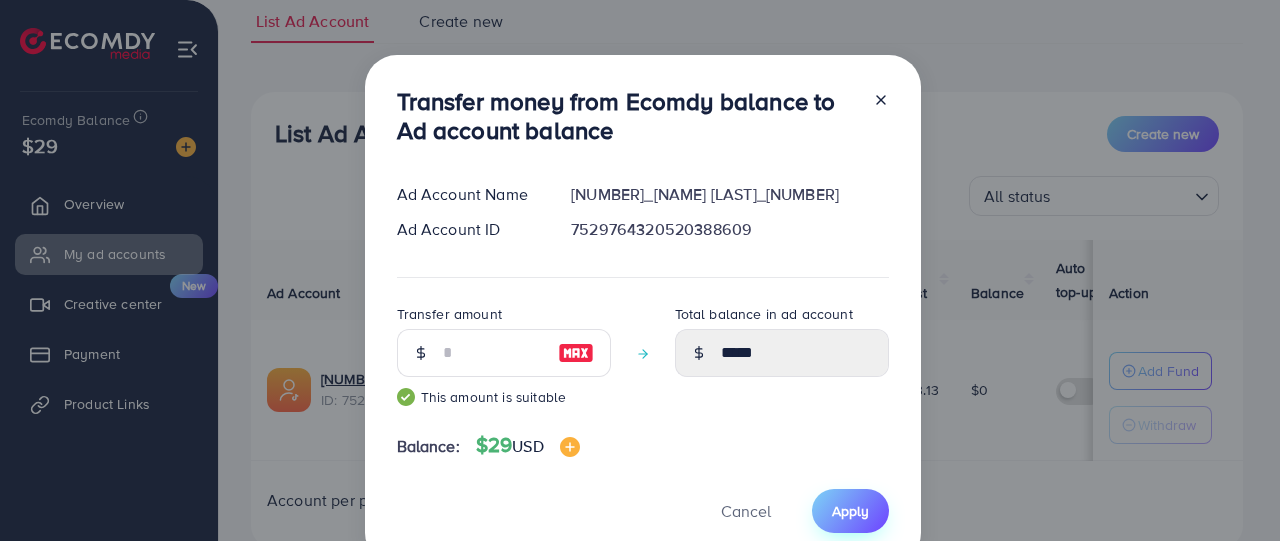 click on "Apply" at bounding box center [850, 511] 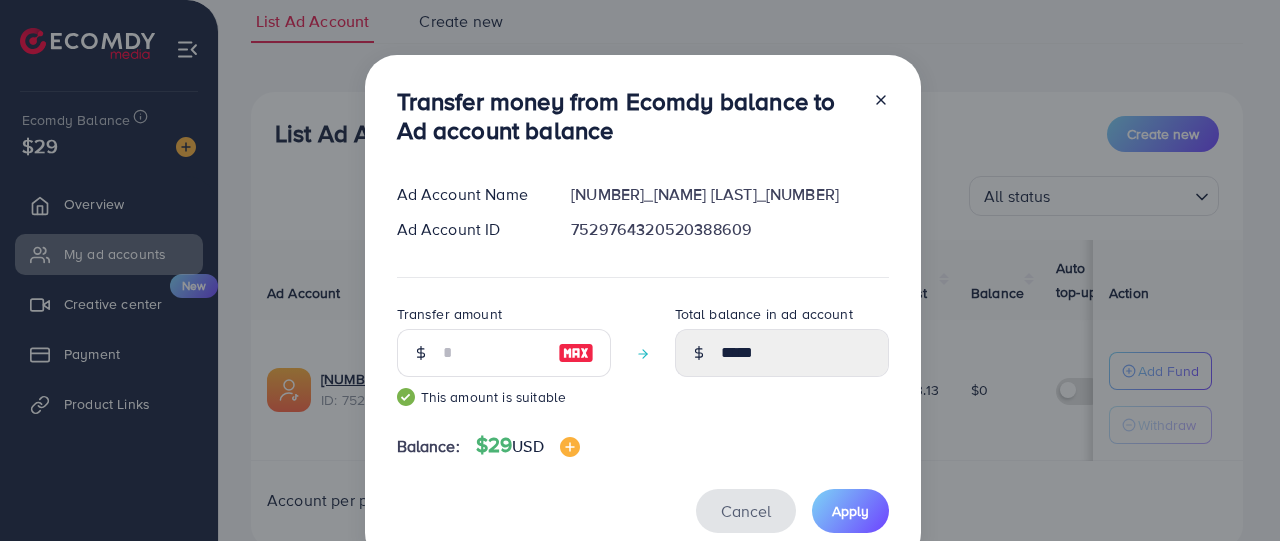 click on "Cancel" at bounding box center [746, 511] 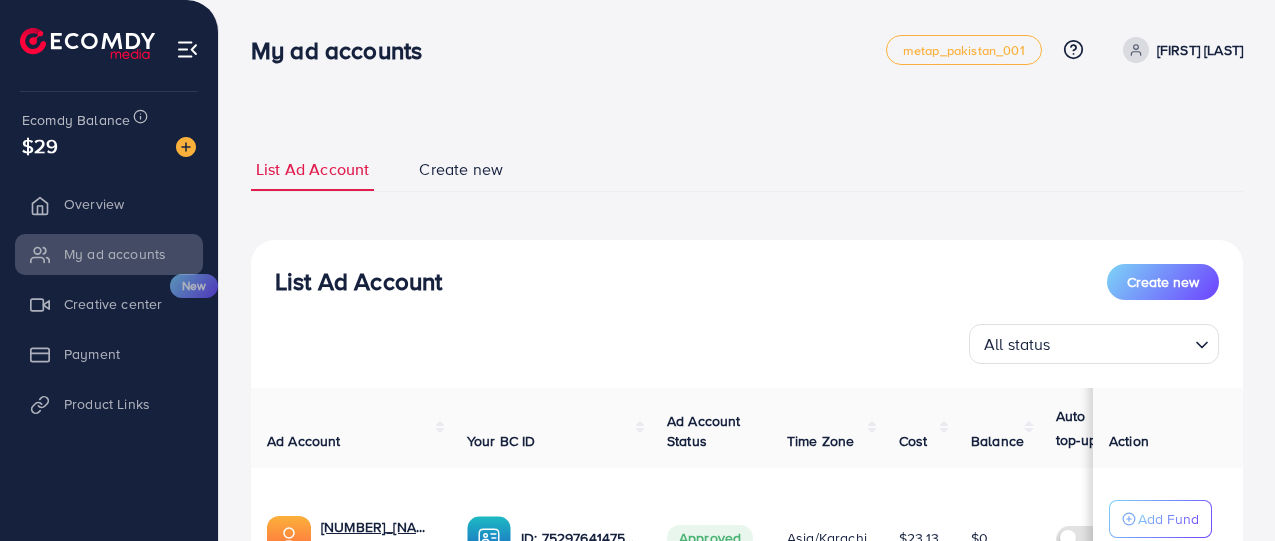 scroll, scrollTop: 0, scrollLeft: 0, axis: both 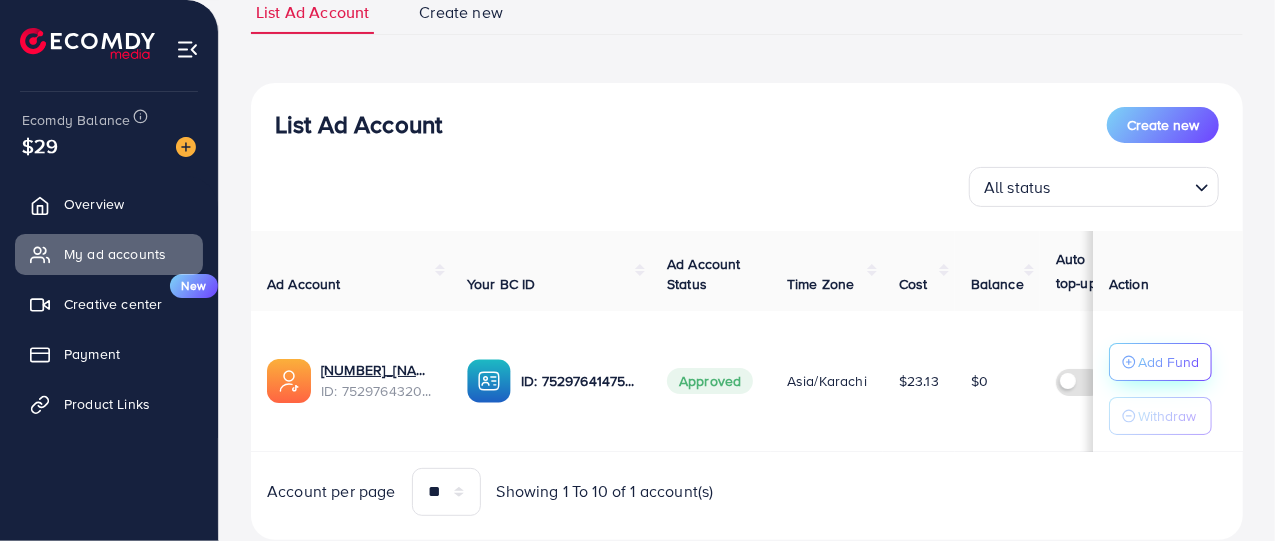 click on "Add Fund" at bounding box center [1168, 362] 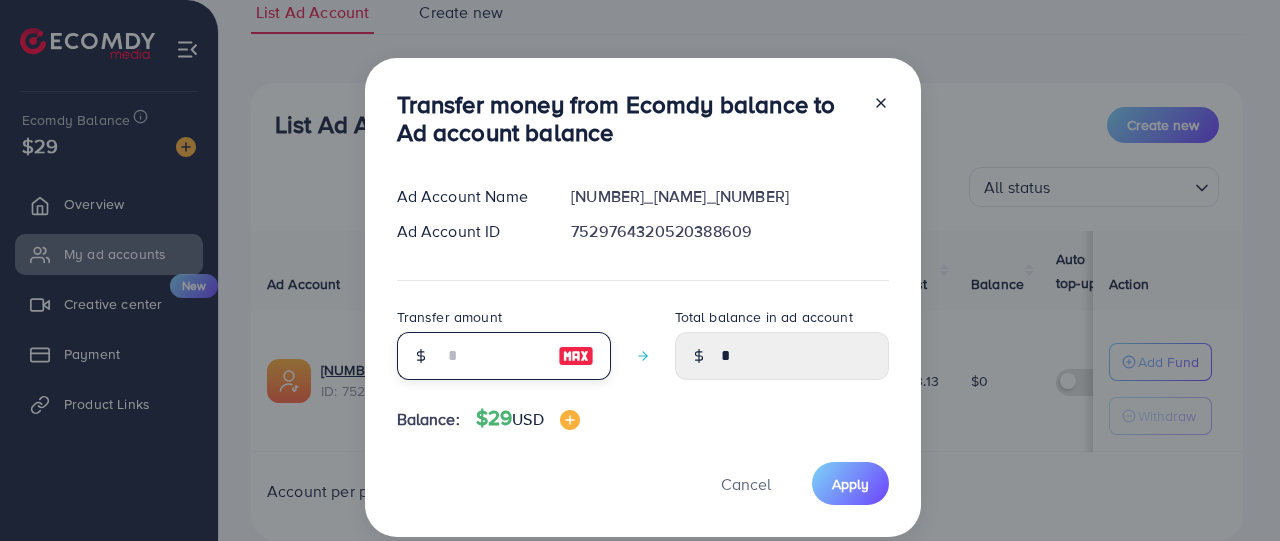 click at bounding box center [493, 356] 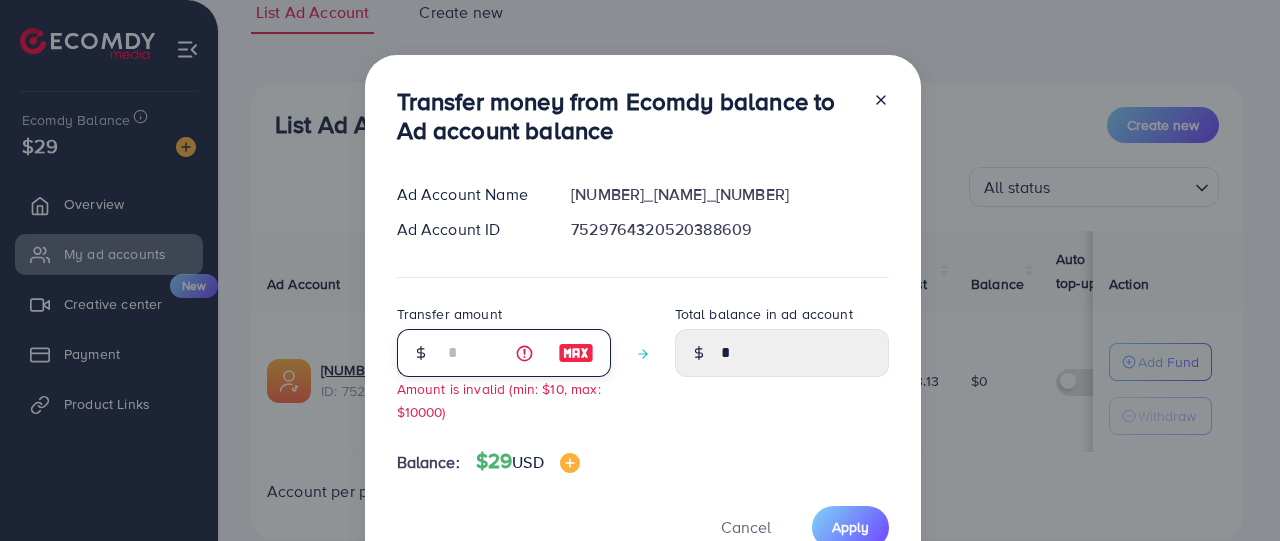 type on "****" 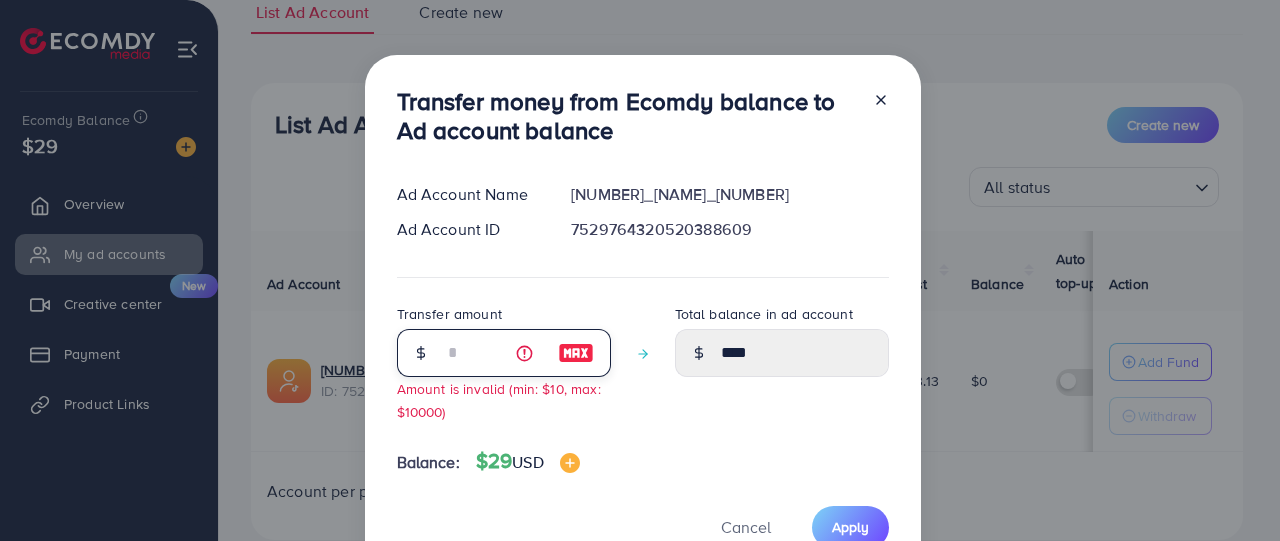 type on "**" 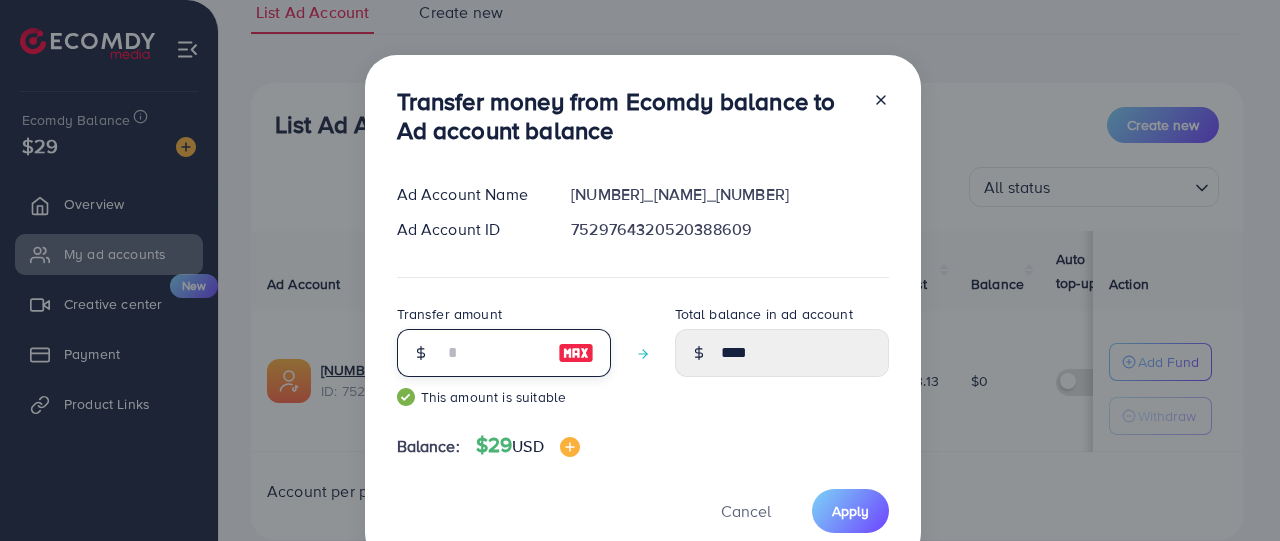 type on "*****" 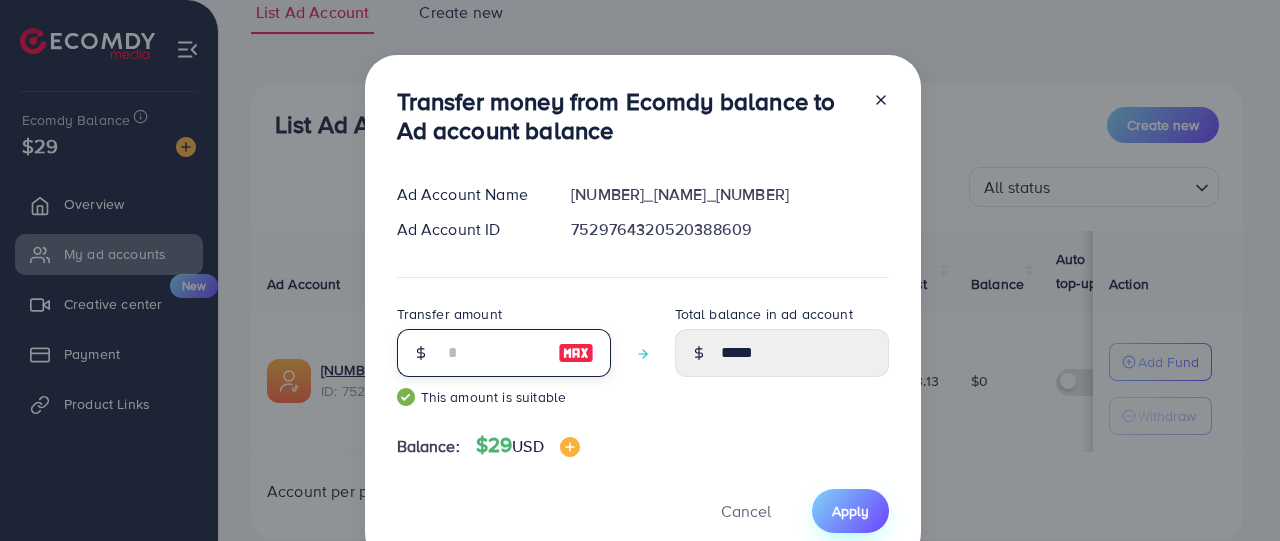 type on "**" 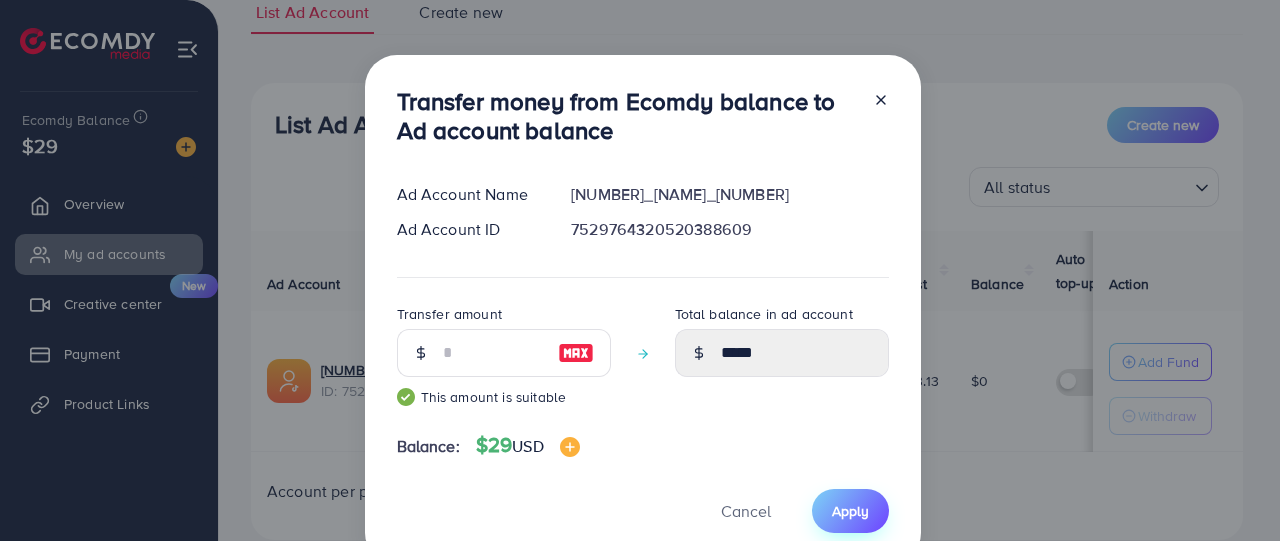 click on "Apply" at bounding box center [850, 510] 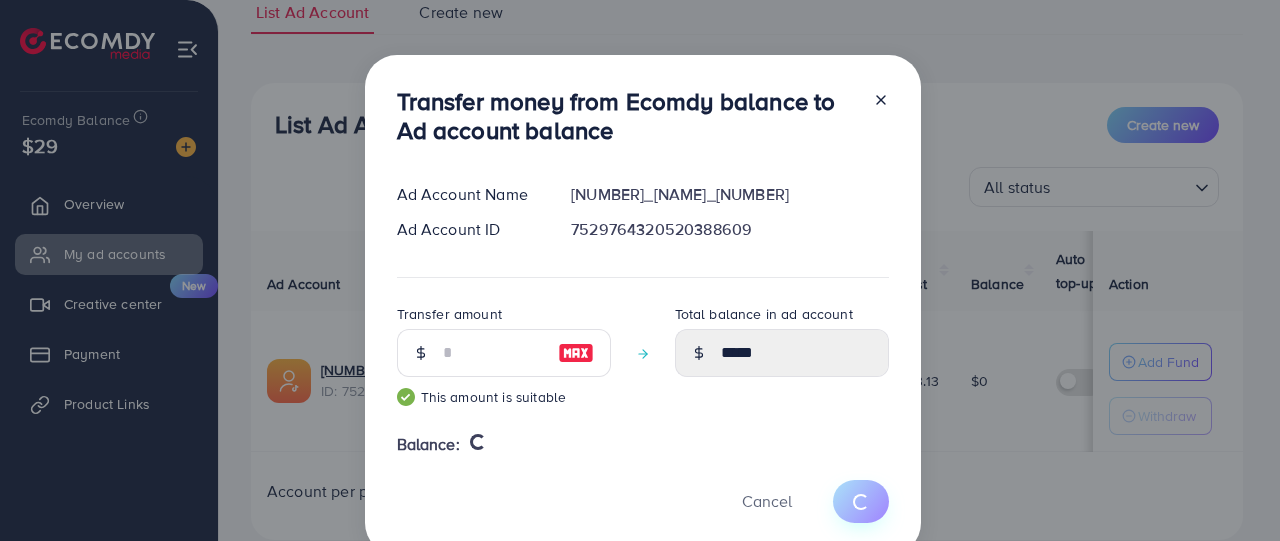 type 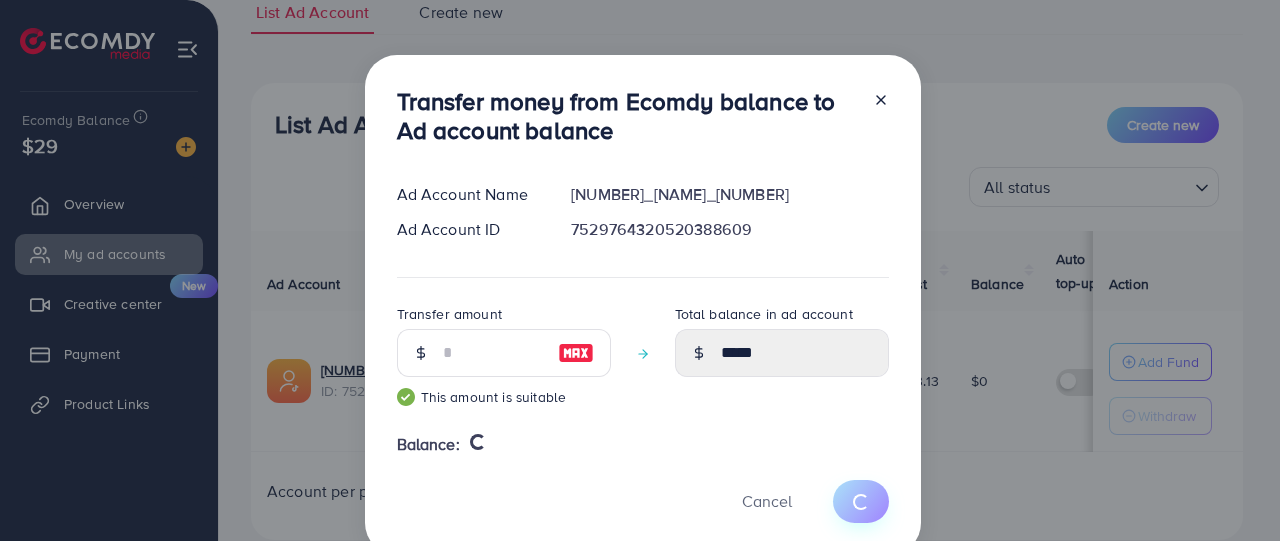 type on "*" 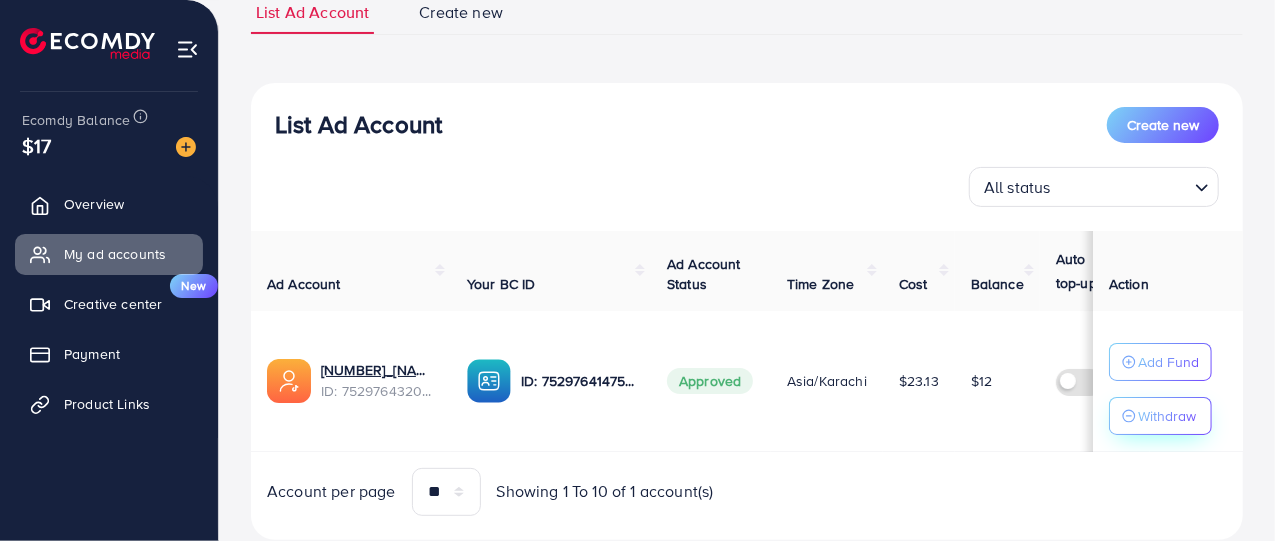 click on "Withdraw" at bounding box center [1167, 416] 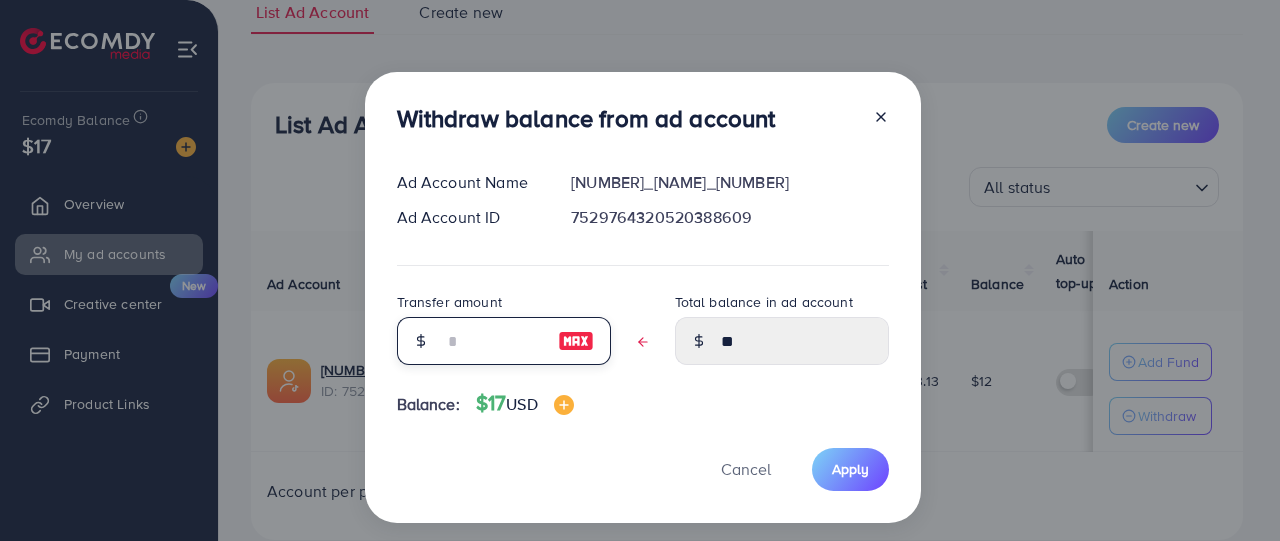 click at bounding box center [493, 341] 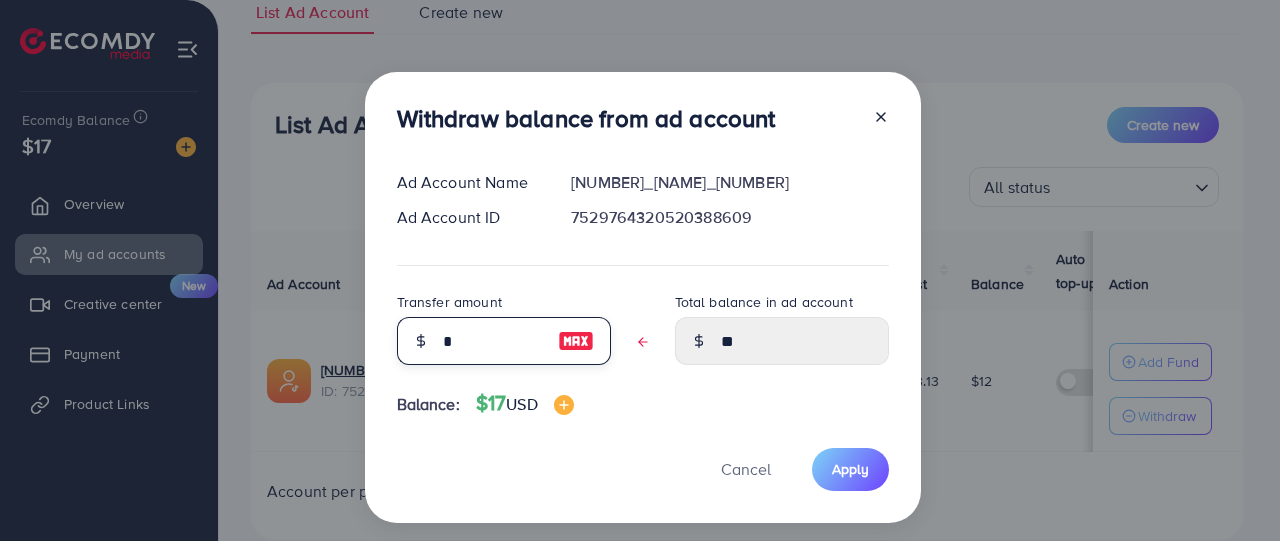 type on "*****" 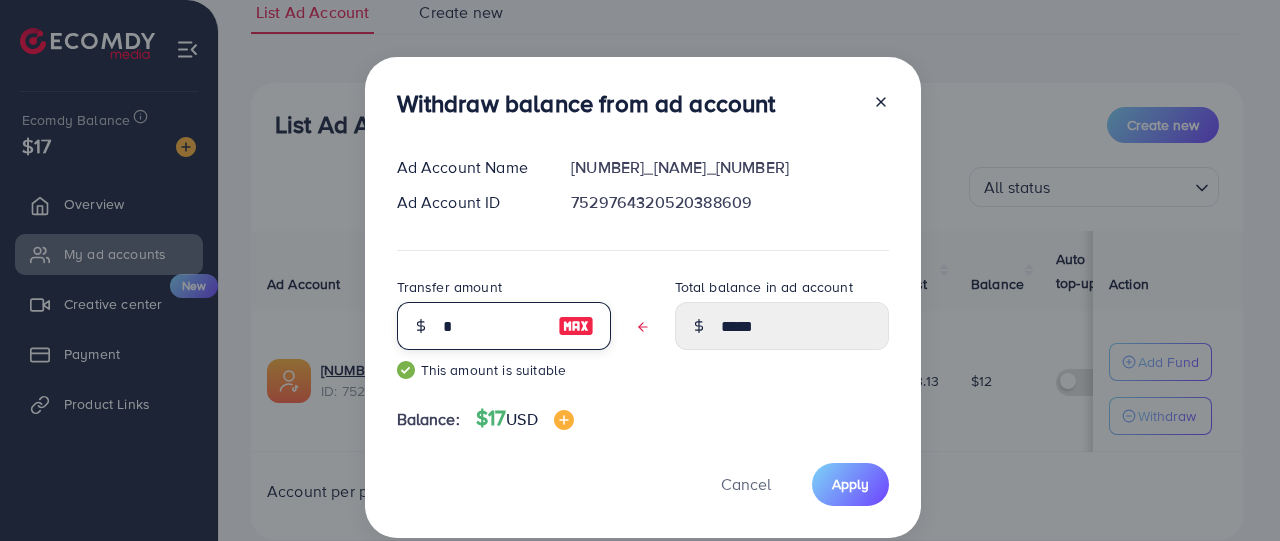 type on "**" 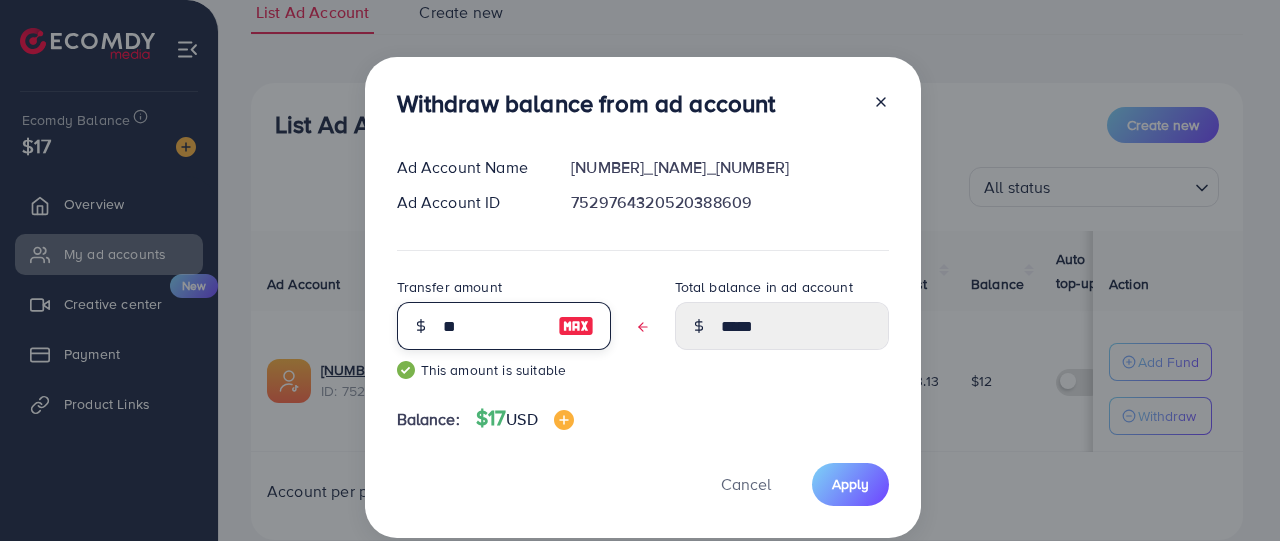 type on "****" 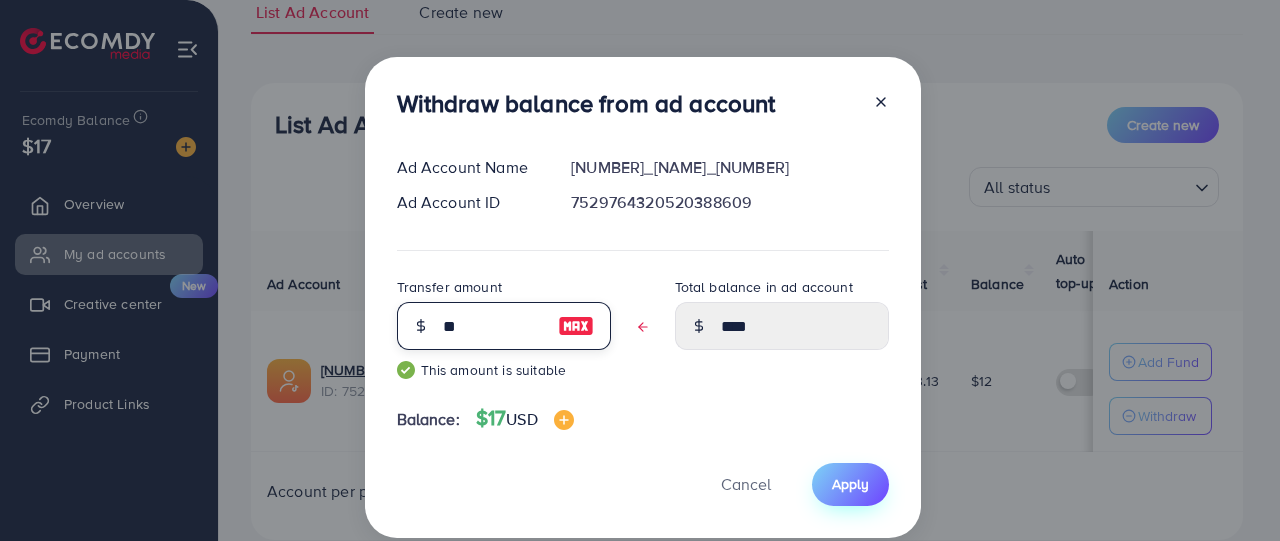 type on "**" 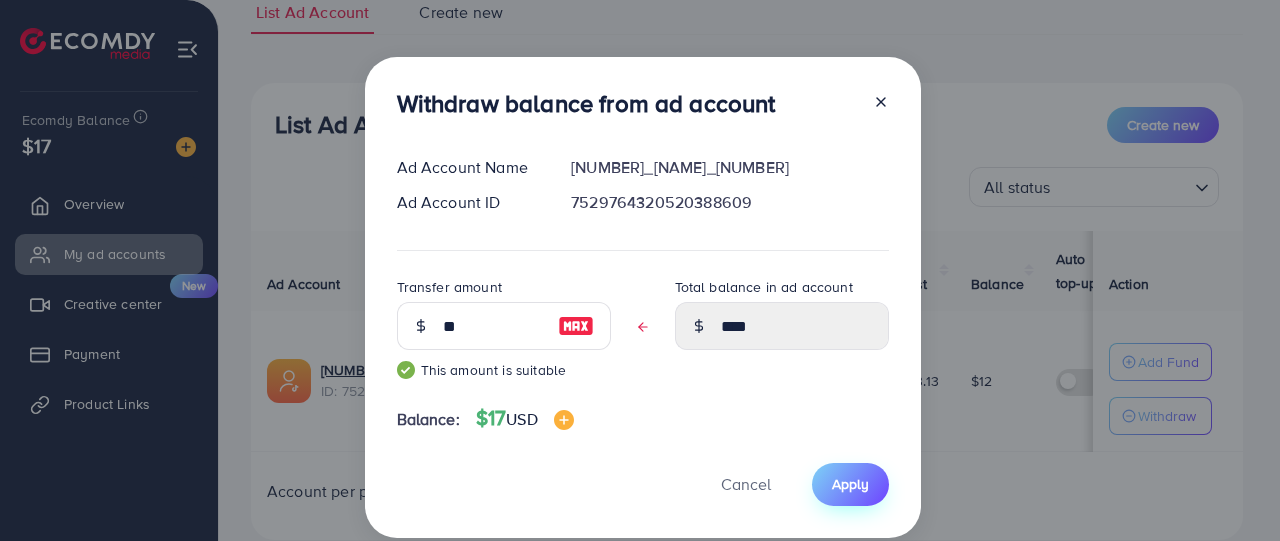 click on "Apply" at bounding box center [850, 484] 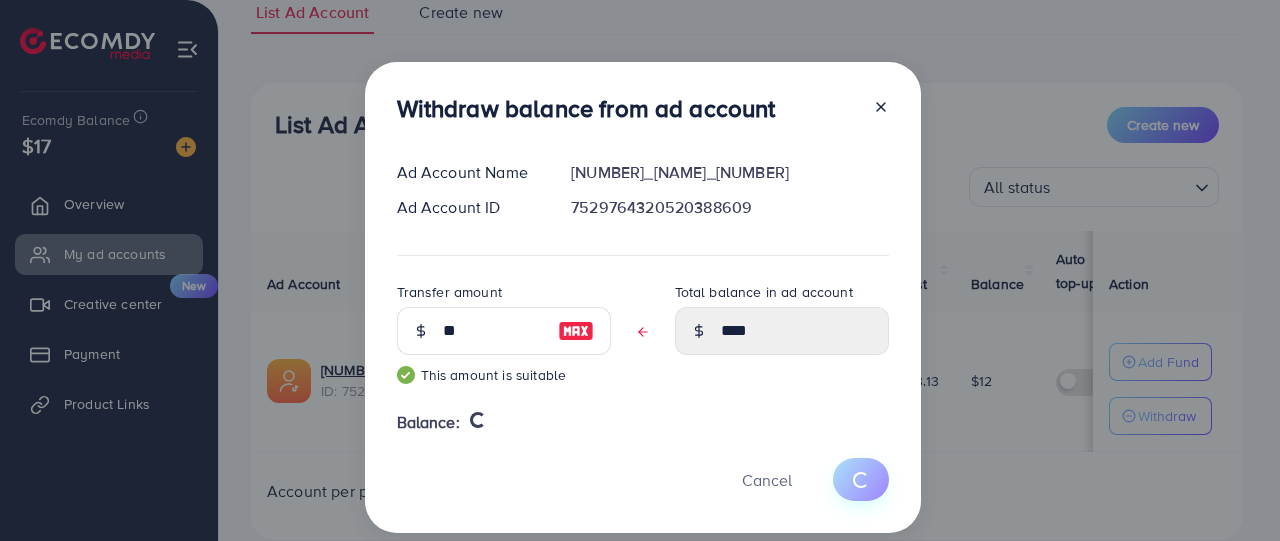 type 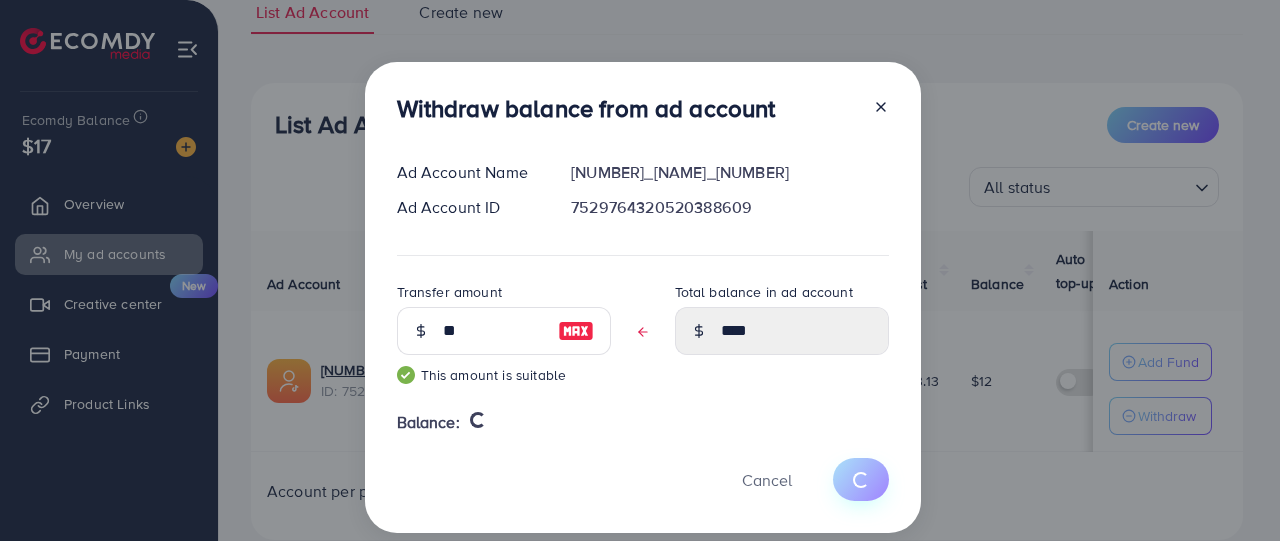 type on "**" 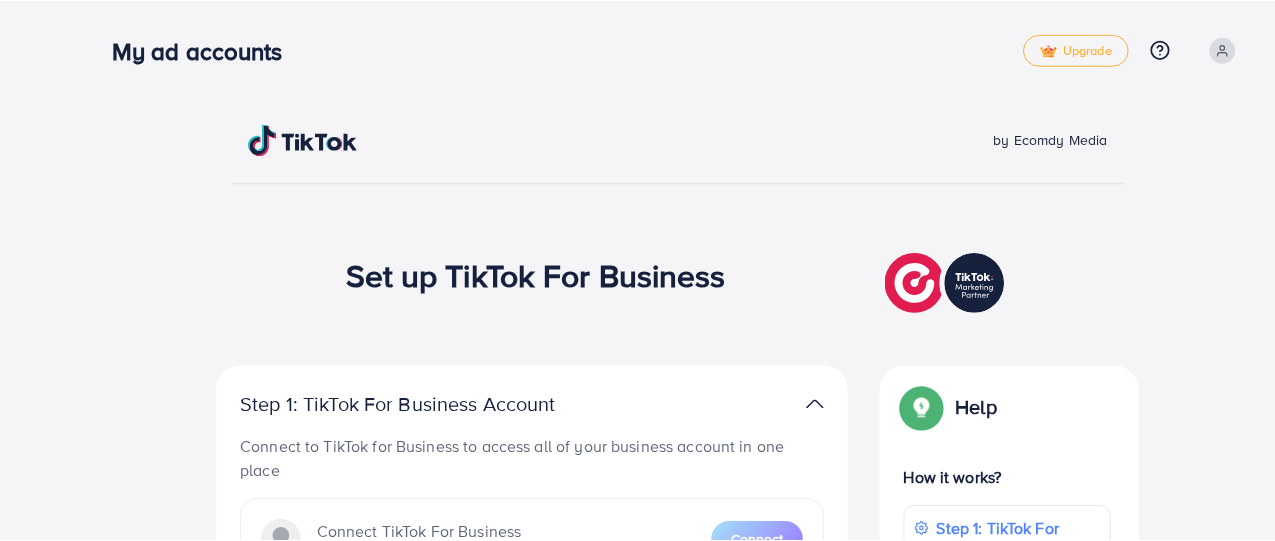 scroll, scrollTop: 0, scrollLeft: 0, axis: both 